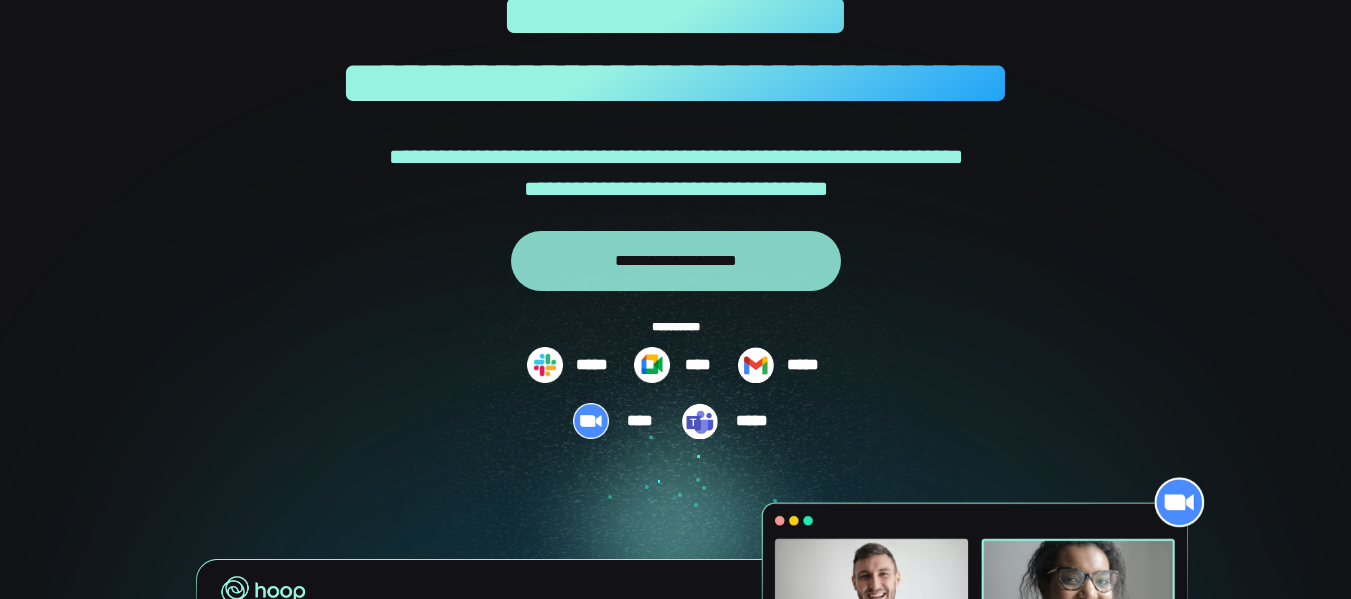 scroll, scrollTop: 183, scrollLeft: 0, axis: vertical 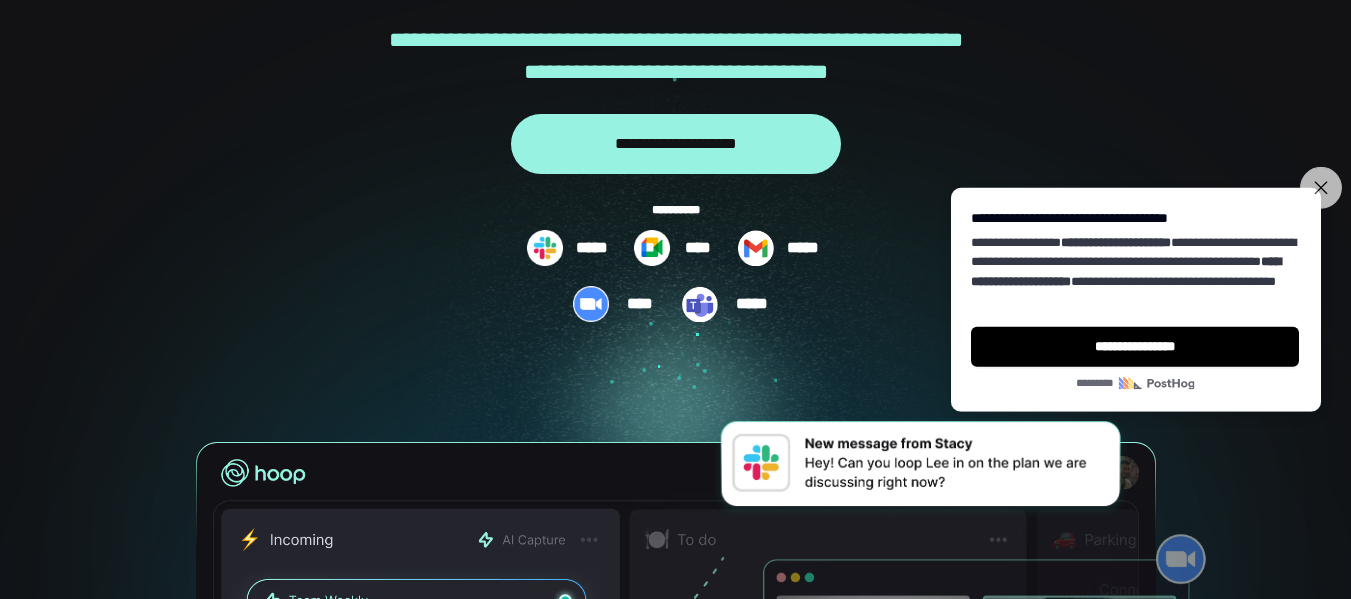 click on "**********" 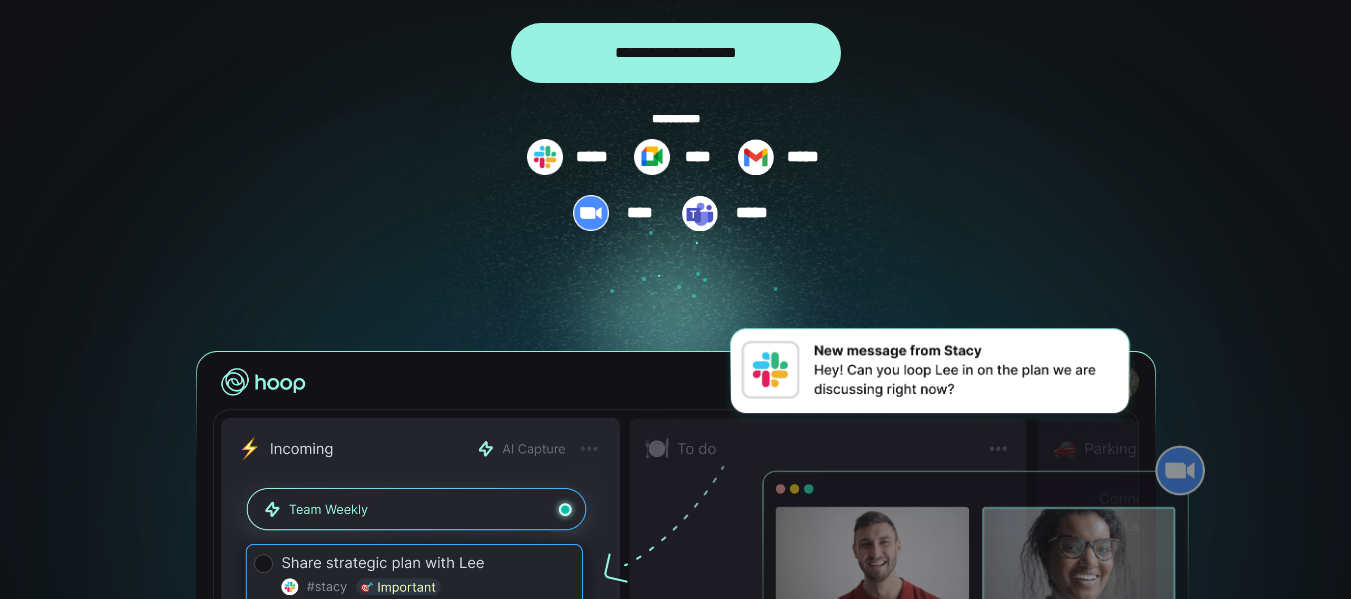 scroll, scrollTop: 0, scrollLeft: 0, axis: both 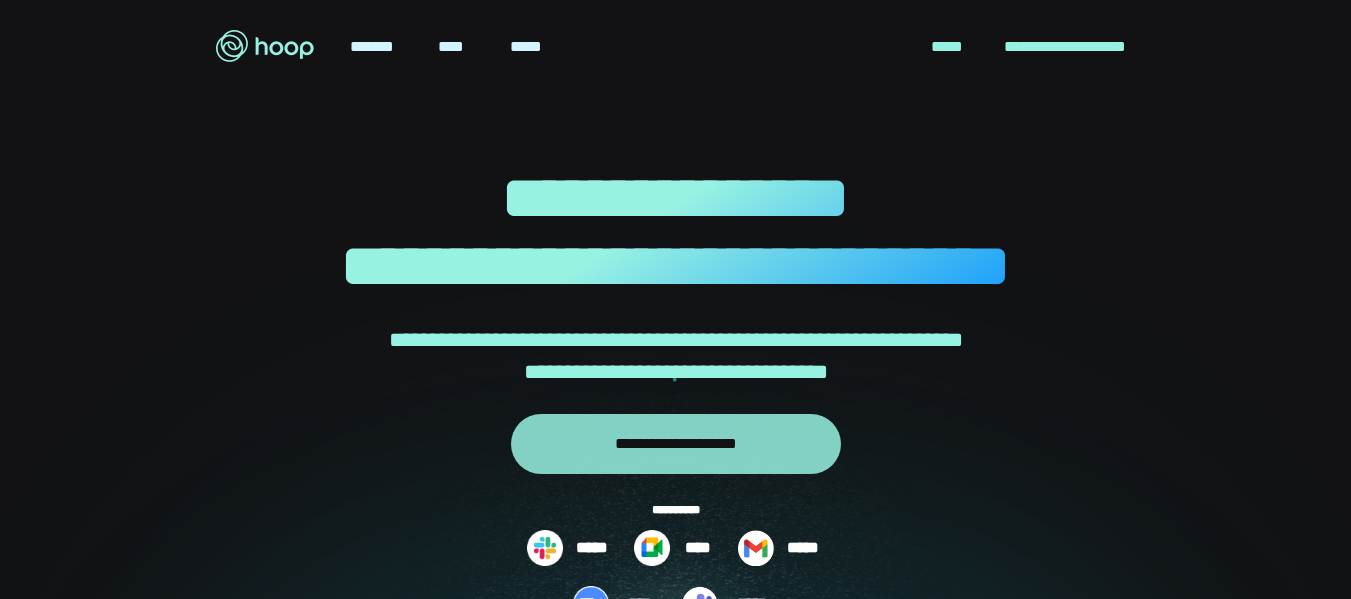 click on "**********" at bounding box center [676, 444] 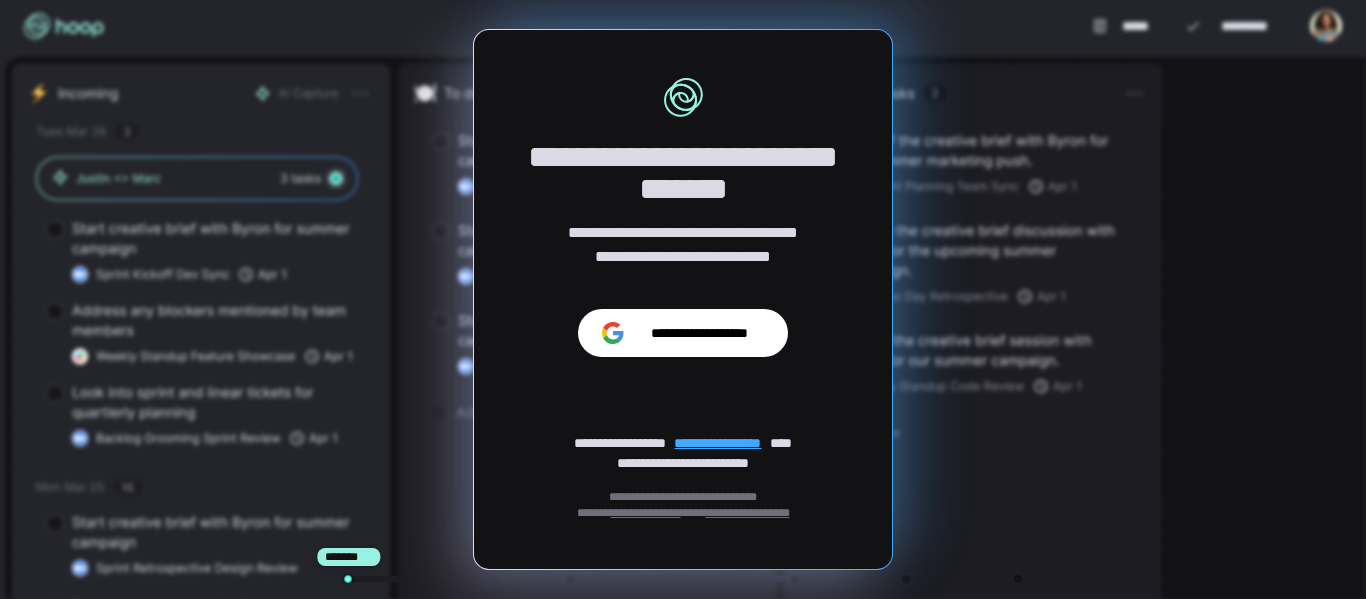 scroll, scrollTop: 0, scrollLeft: 0, axis: both 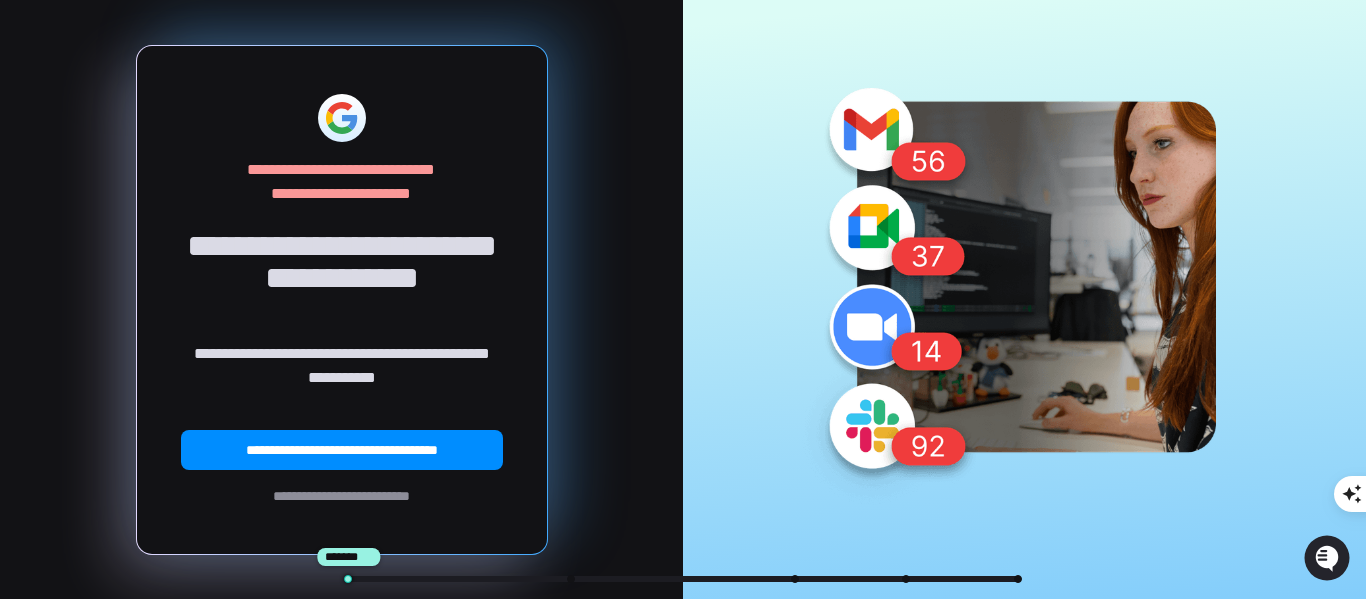 click on "**********" at bounding box center (341, 496) 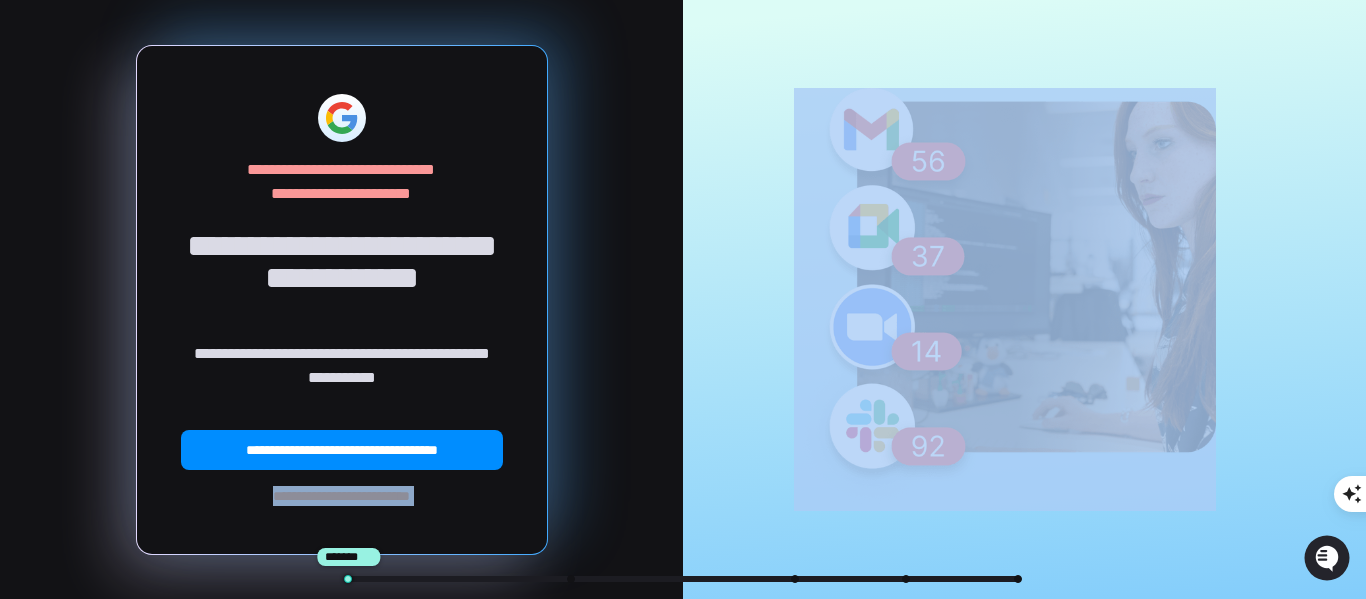drag, startPoint x: 349, startPoint y: 581, endPoint x: 581, endPoint y: 541, distance: 235.42302 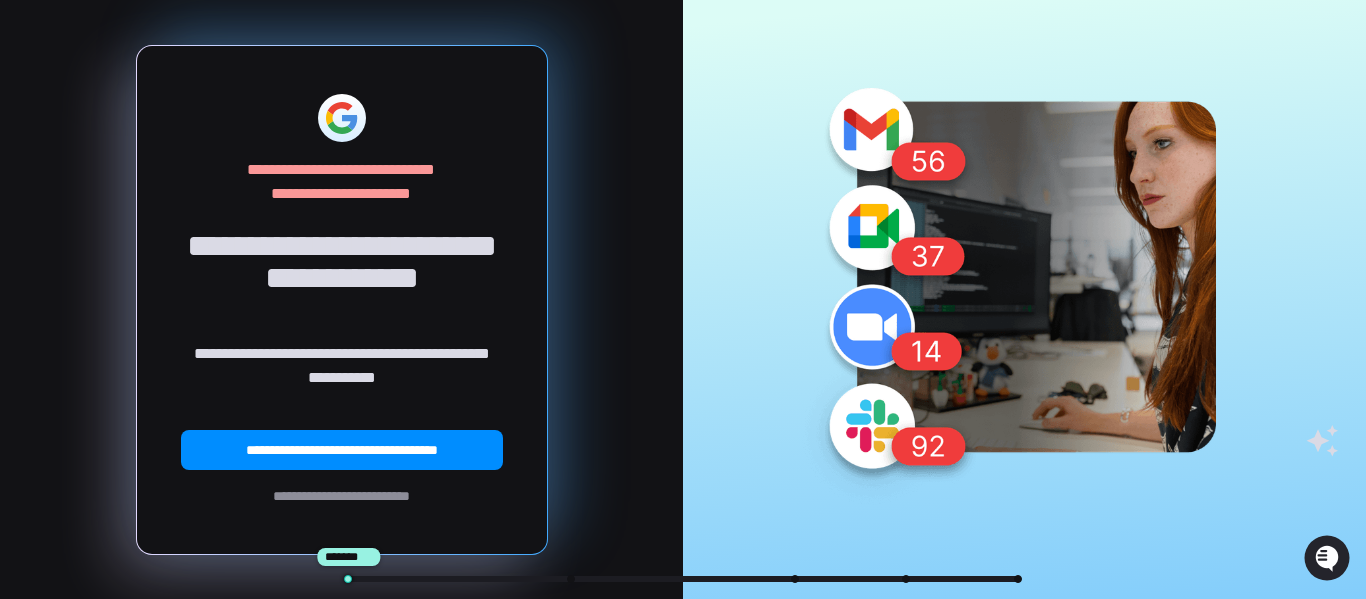 drag, startPoint x: 1329, startPoint y: 550, endPoint x: 1311, endPoint y: 534, distance: 24.083189 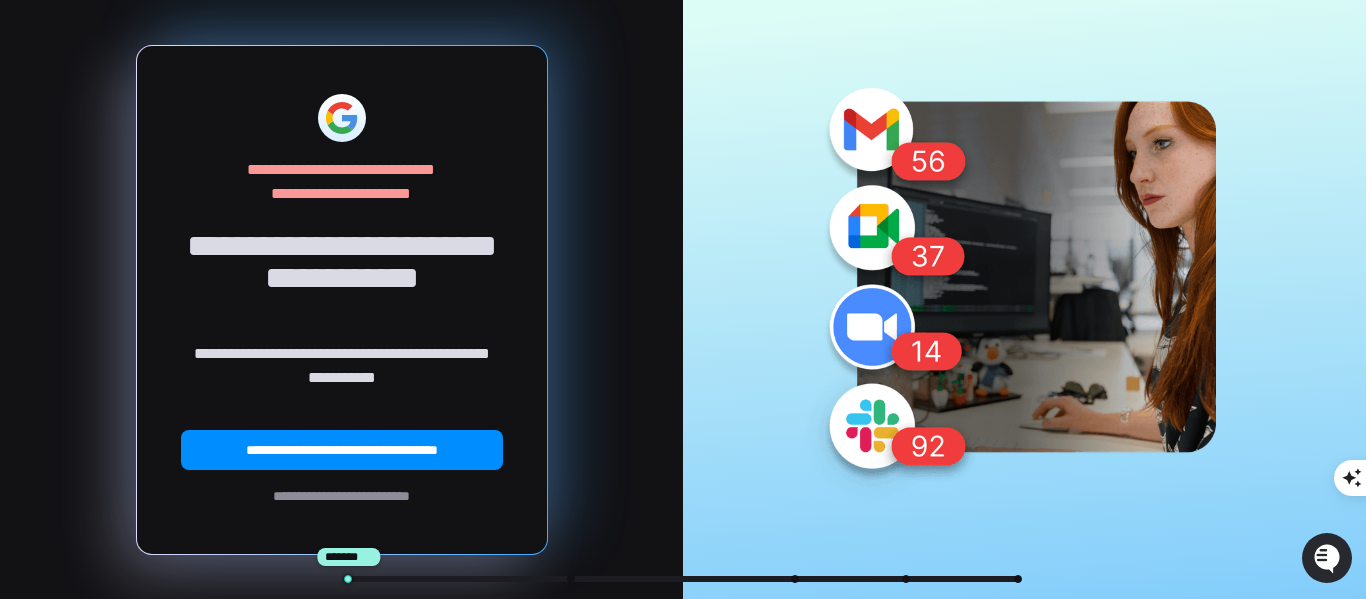 click 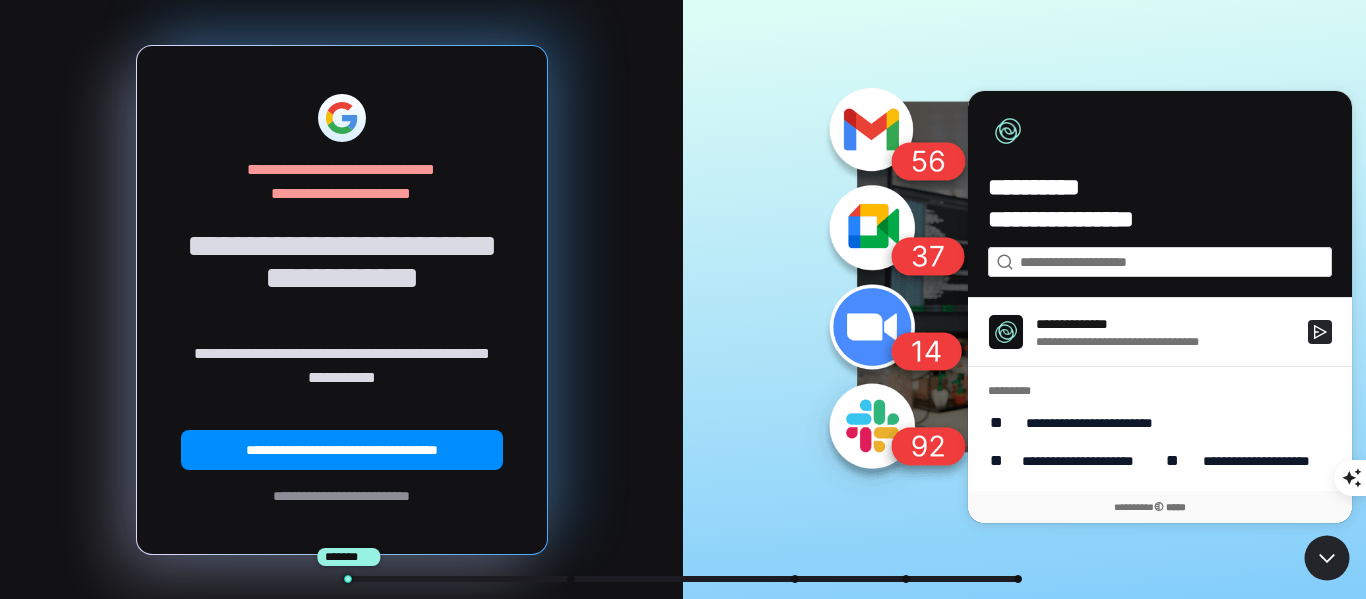 click at bounding box center (1024, 299) 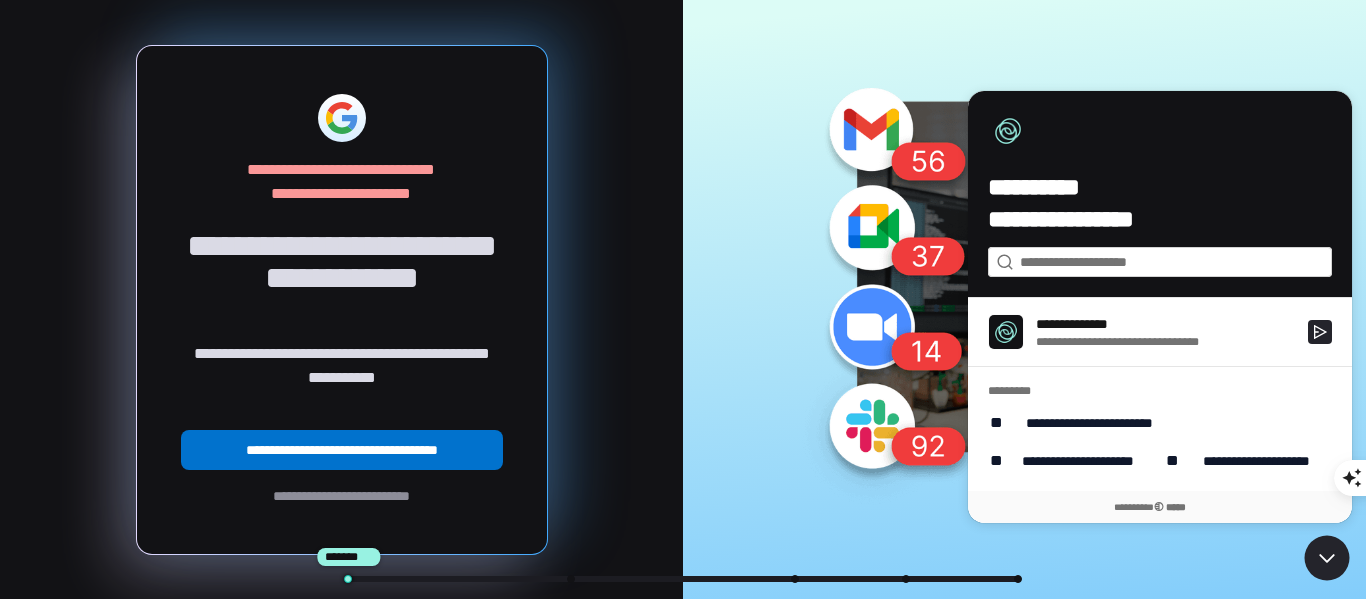 click on "**********" at bounding box center [342, 450] 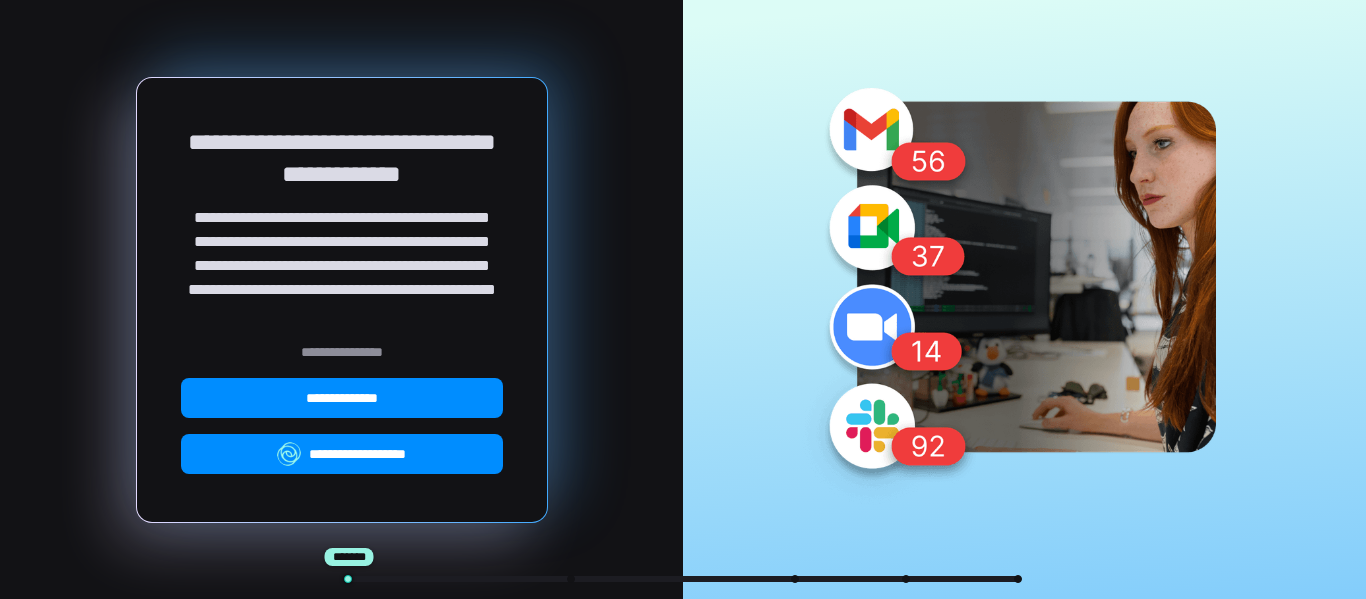 type on "*" 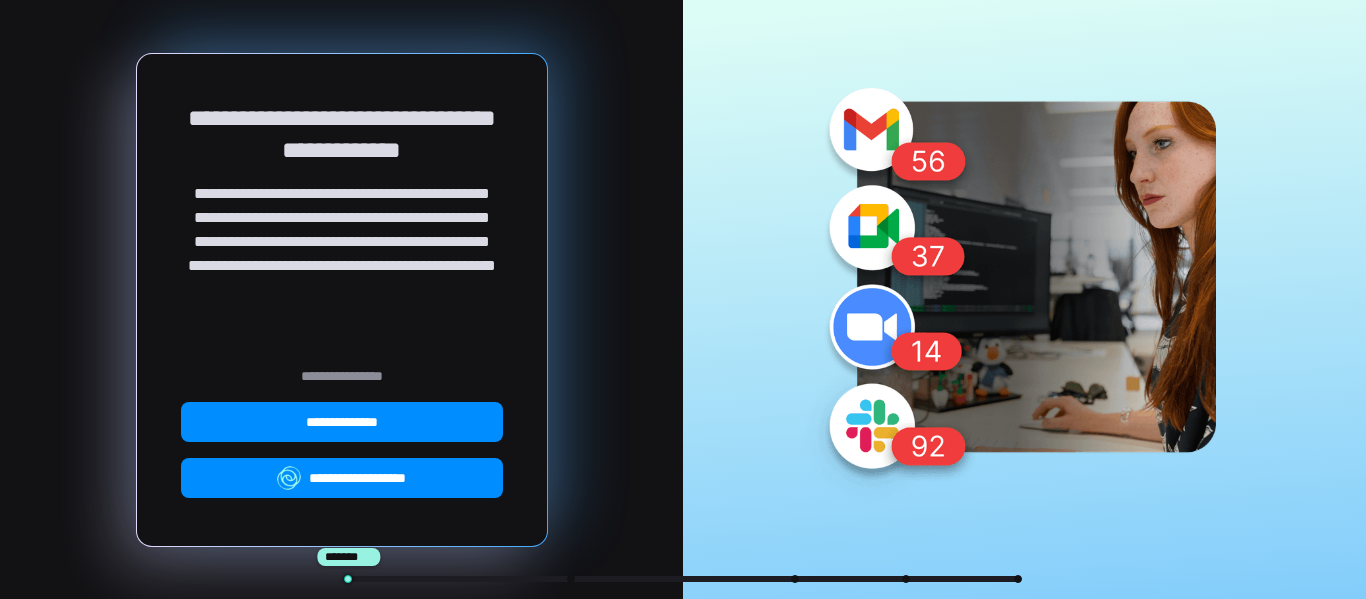 scroll, scrollTop: 0, scrollLeft: 0, axis: both 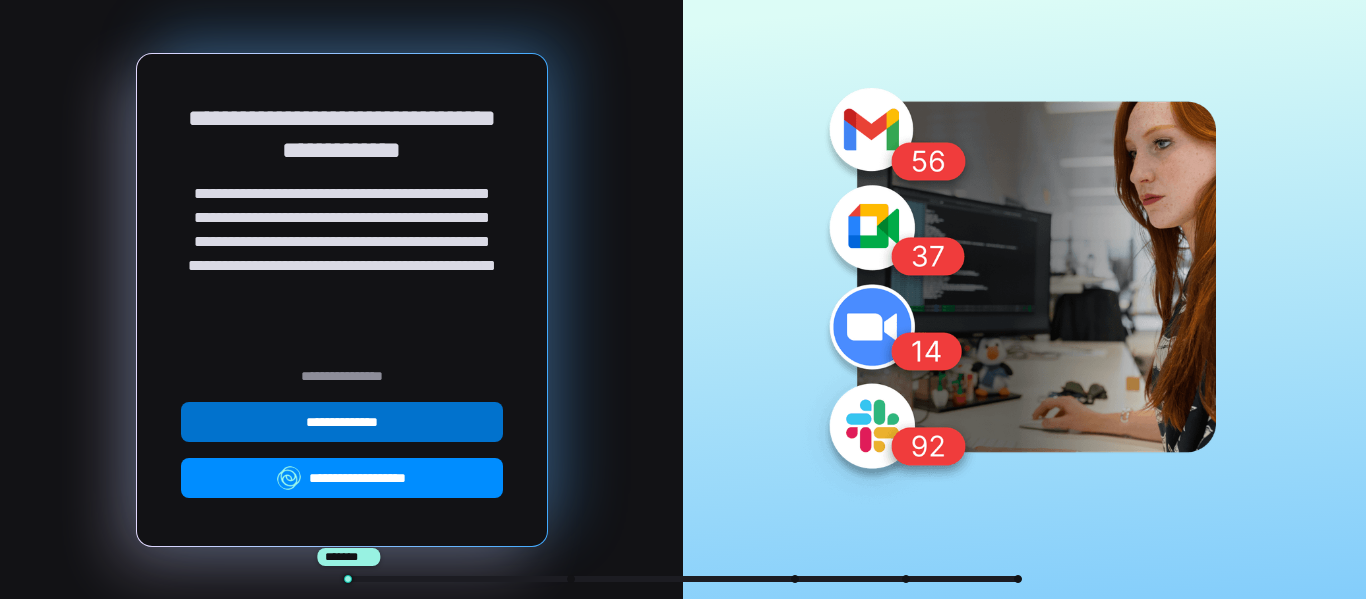 click on "**********" at bounding box center [342, 422] 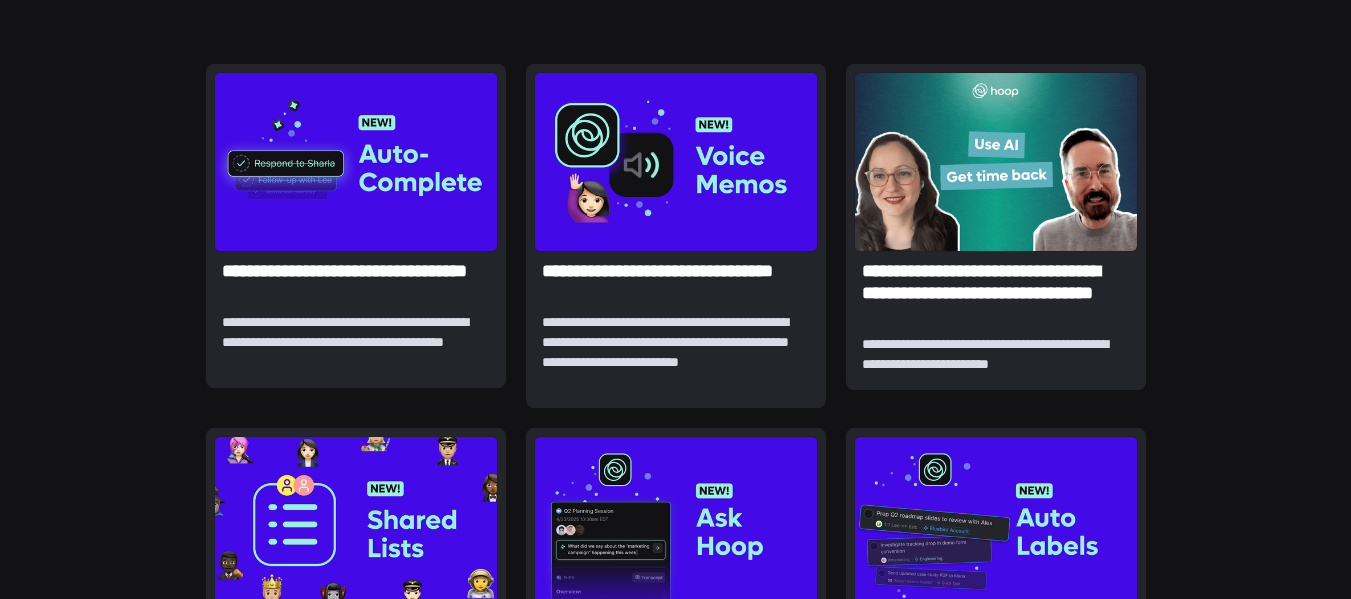 scroll, scrollTop: 283, scrollLeft: 0, axis: vertical 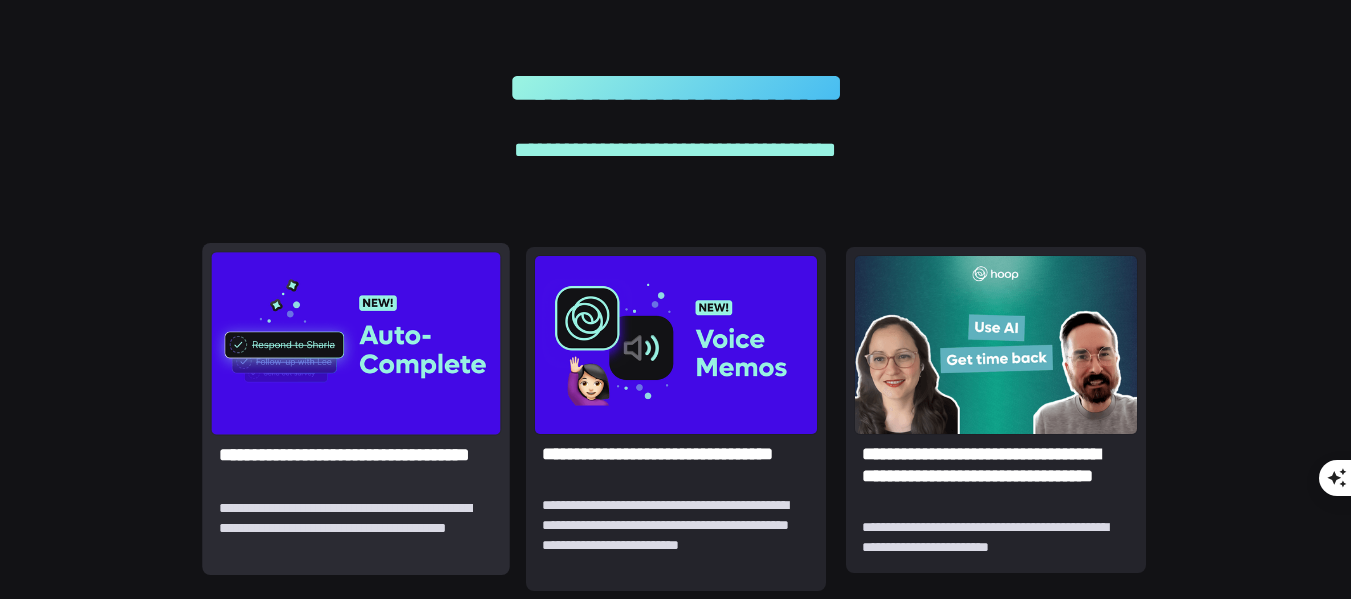 click at bounding box center (355, 343) 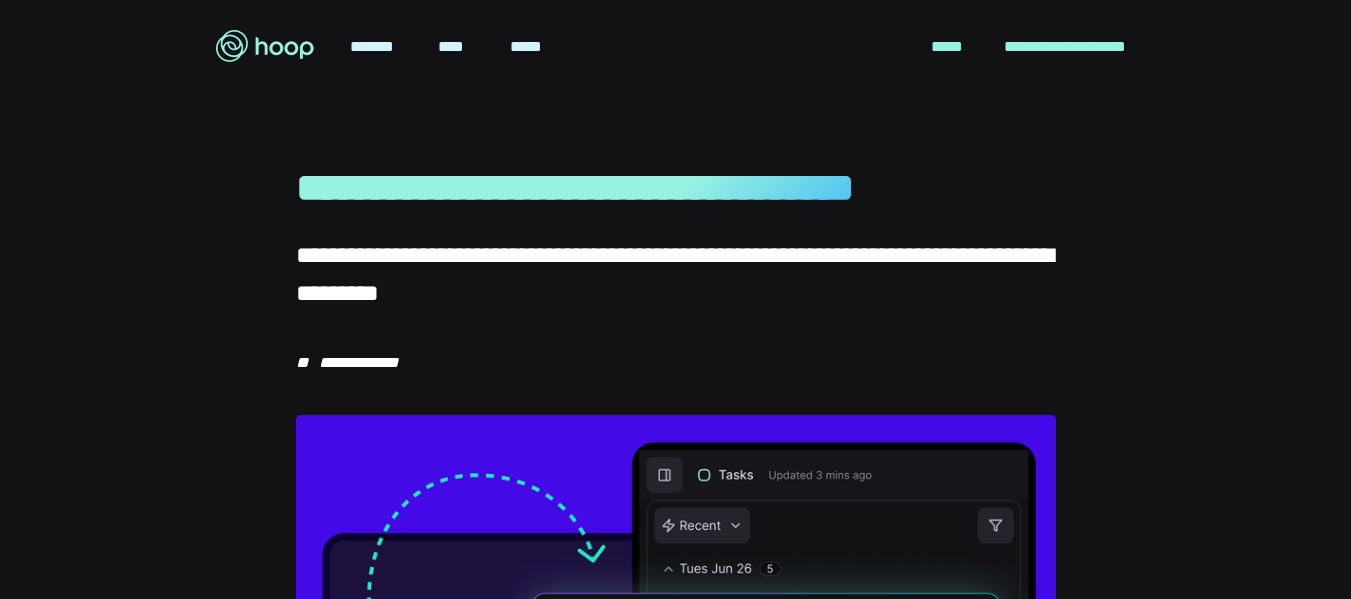scroll, scrollTop: 1133, scrollLeft: 0, axis: vertical 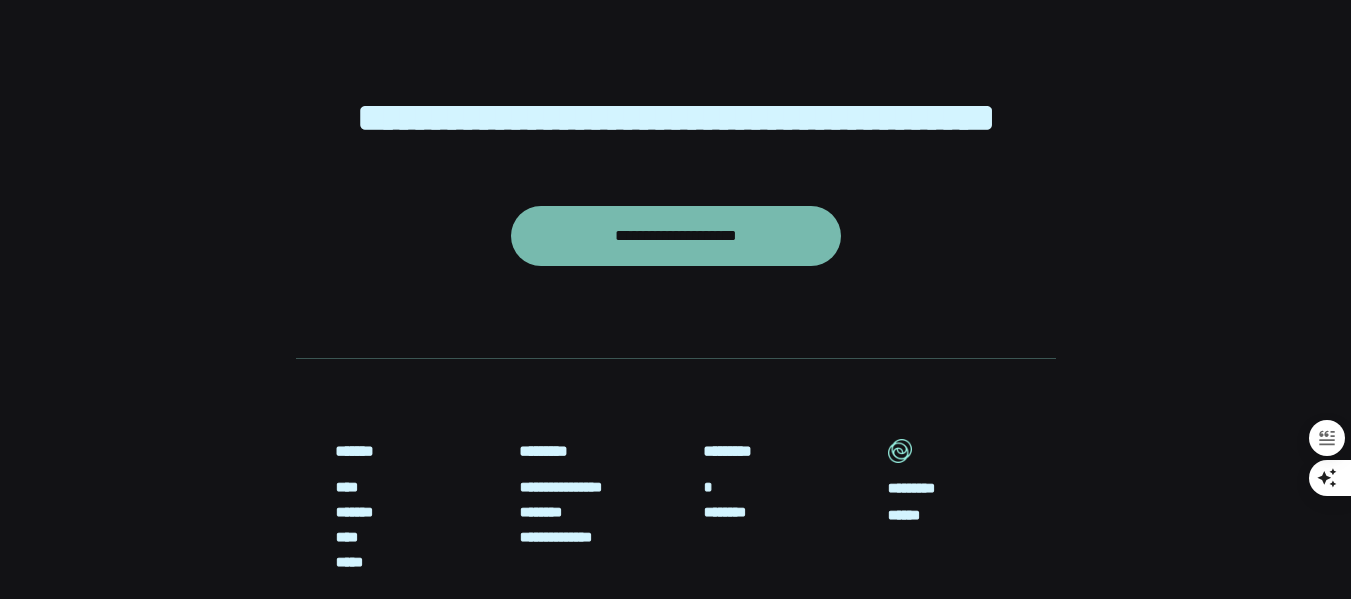 click on "**********" at bounding box center (676, 236) 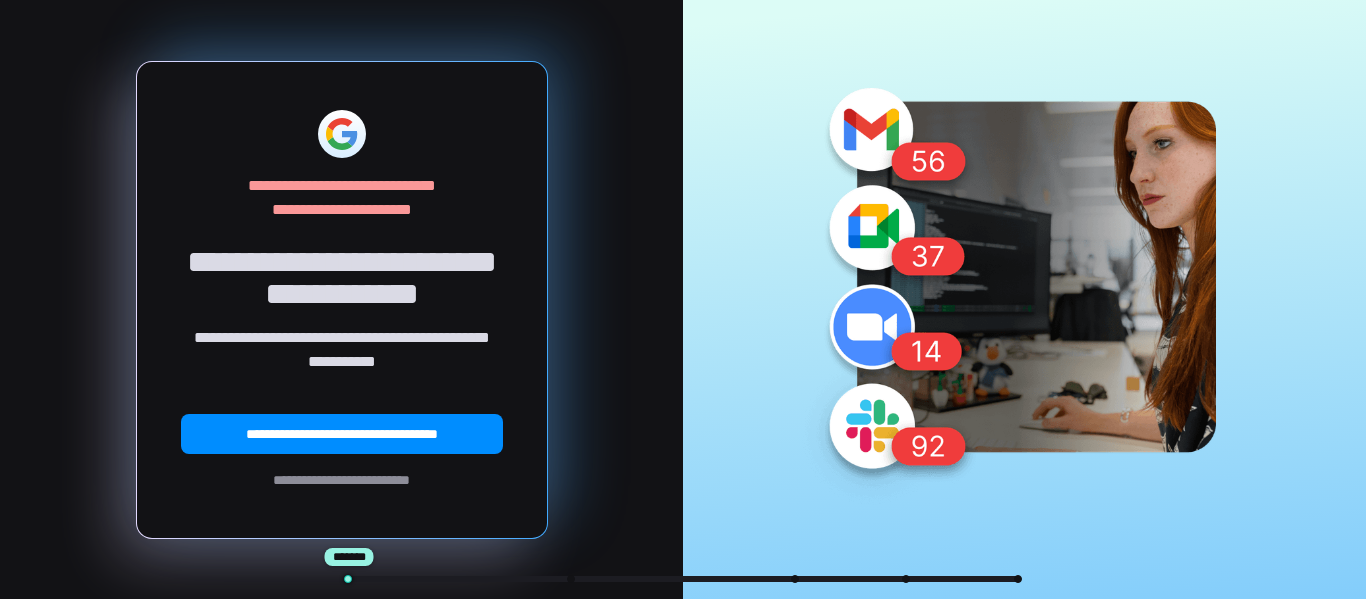 scroll, scrollTop: 0, scrollLeft: 0, axis: both 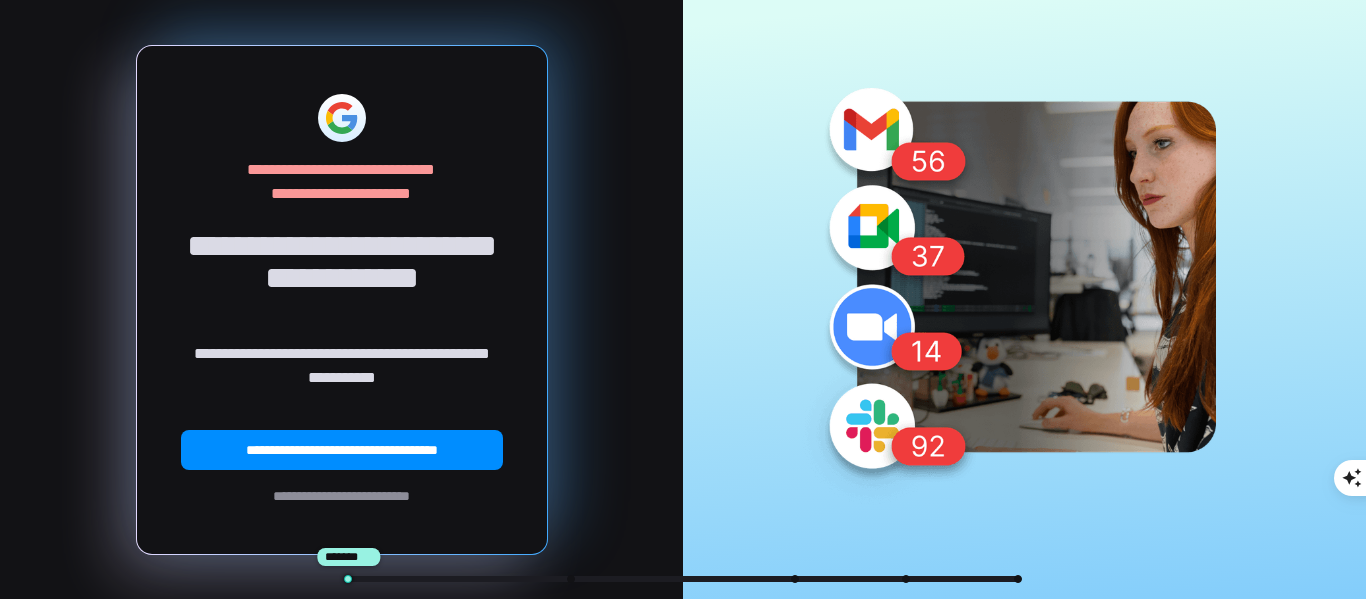 type on "*" 